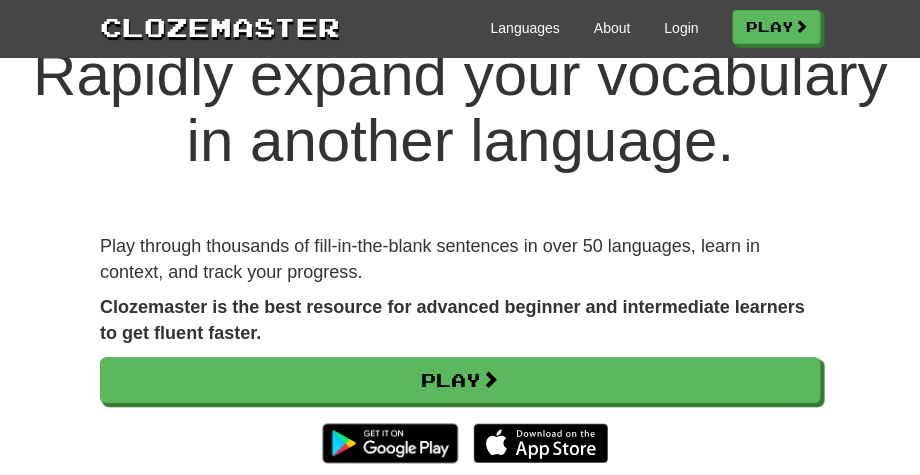 scroll, scrollTop: 69, scrollLeft: 0, axis: vertical 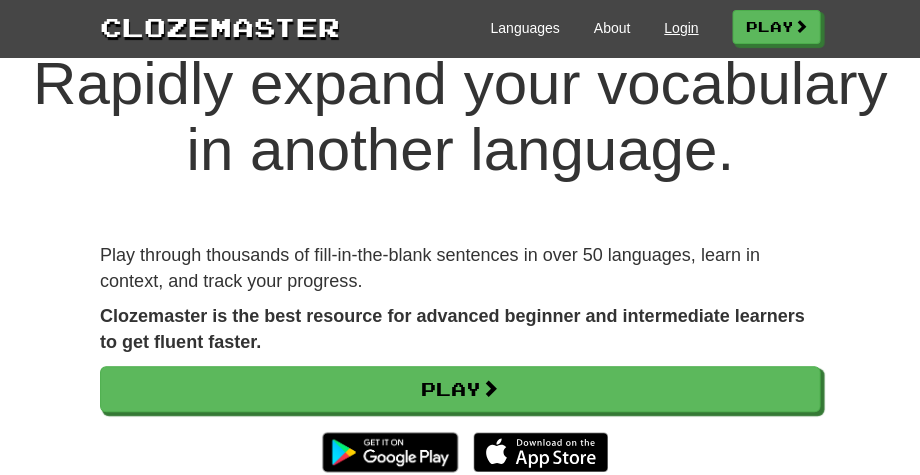 click on "Login" at bounding box center [681, 28] 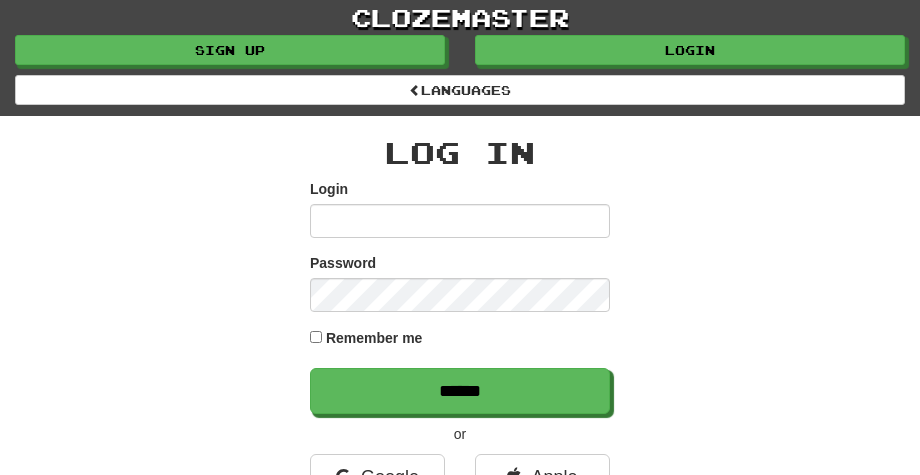 scroll, scrollTop: 0, scrollLeft: 0, axis: both 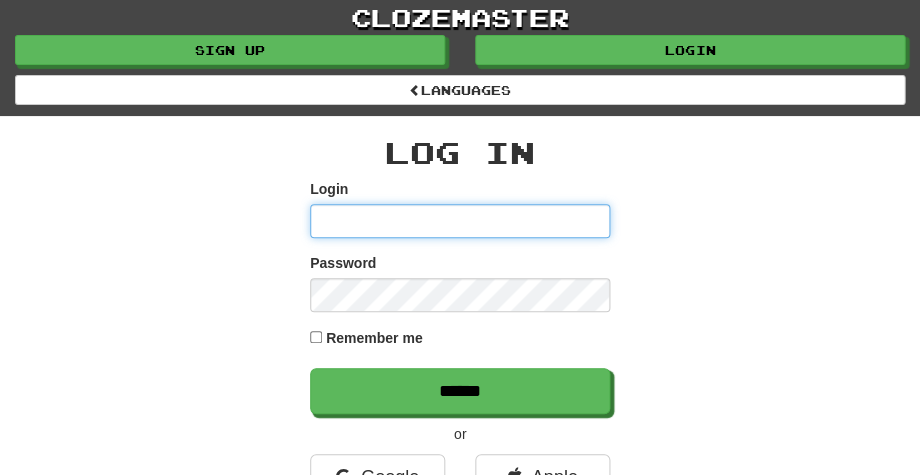 type on "**********" 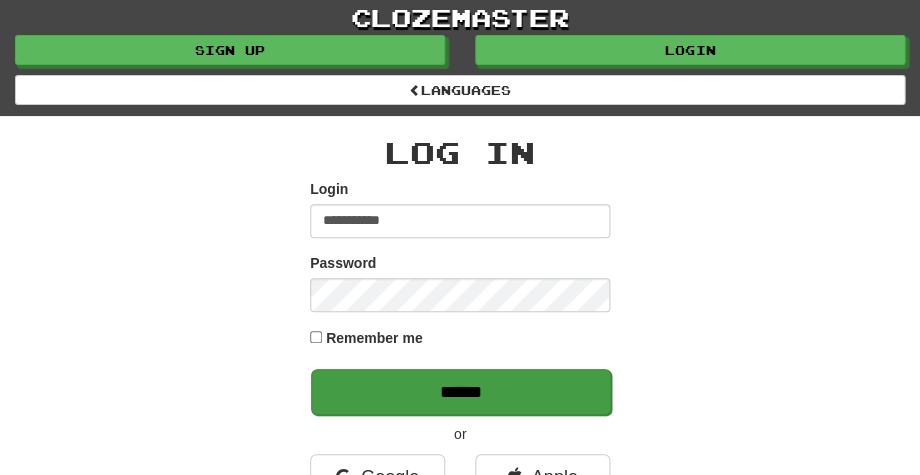click on "******" at bounding box center [461, 392] 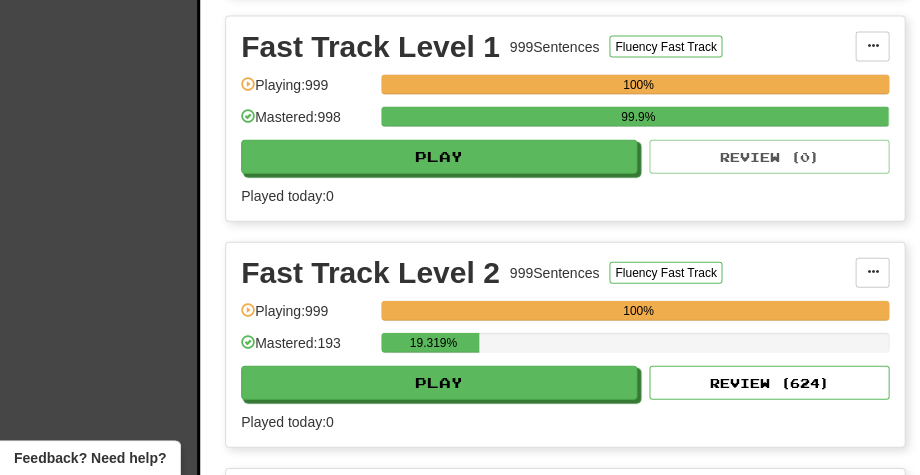 scroll, scrollTop: 748, scrollLeft: 0, axis: vertical 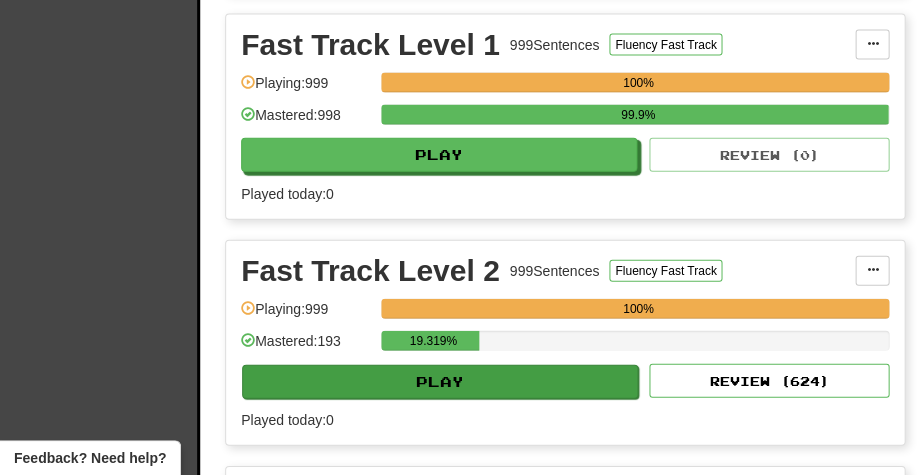 click on "Play" at bounding box center [440, 382] 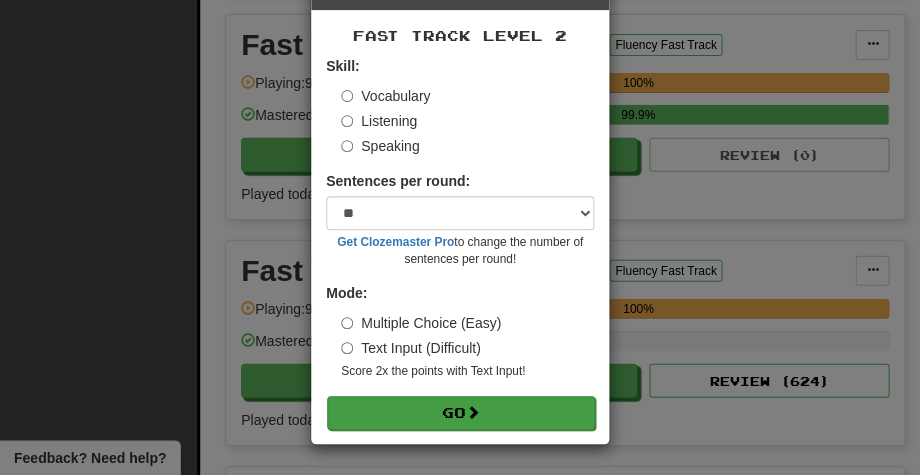 scroll, scrollTop: 73, scrollLeft: 0, axis: vertical 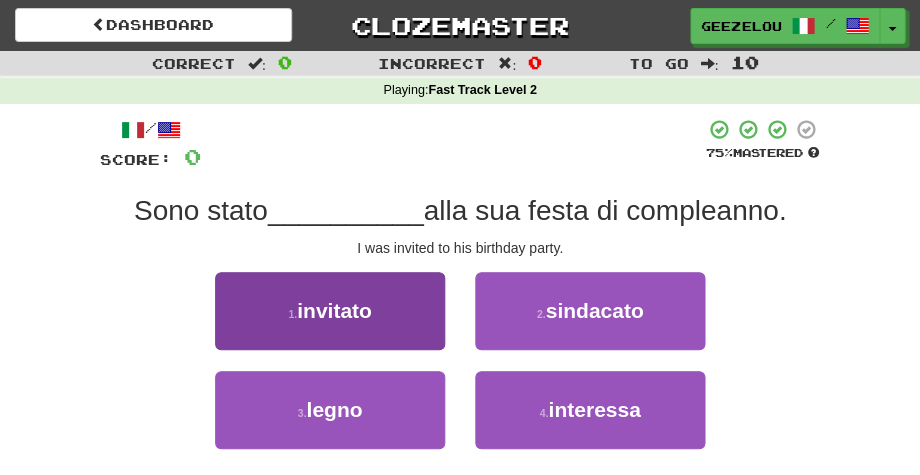 click on "invitato" at bounding box center [334, 310] 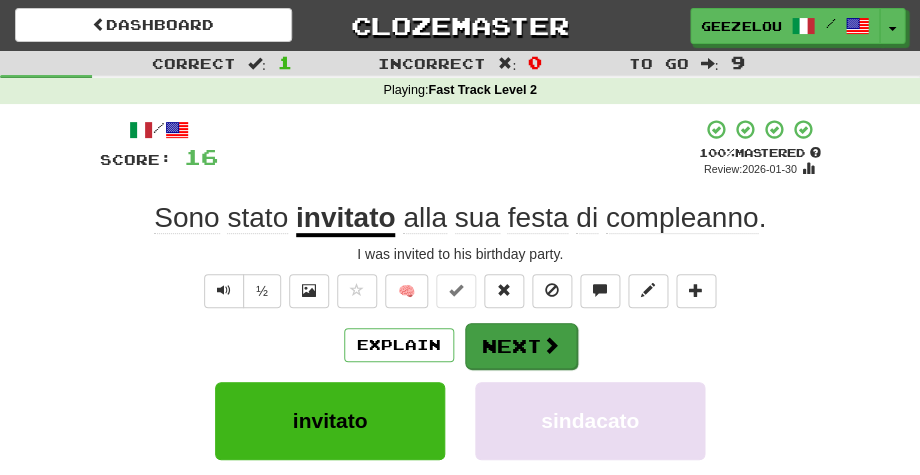 click on "Next" at bounding box center [521, 346] 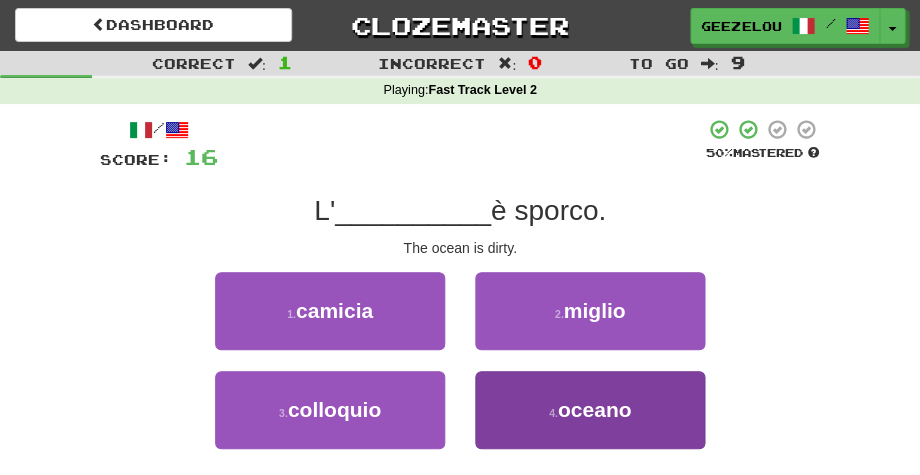 click on "4 .  oceano" at bounding box center (590, 410) 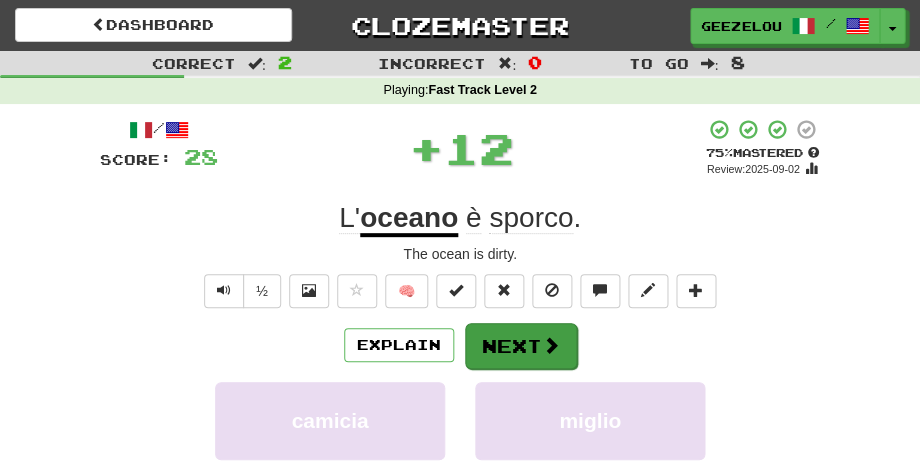 click on "Next" at bounding box center [521, 346] 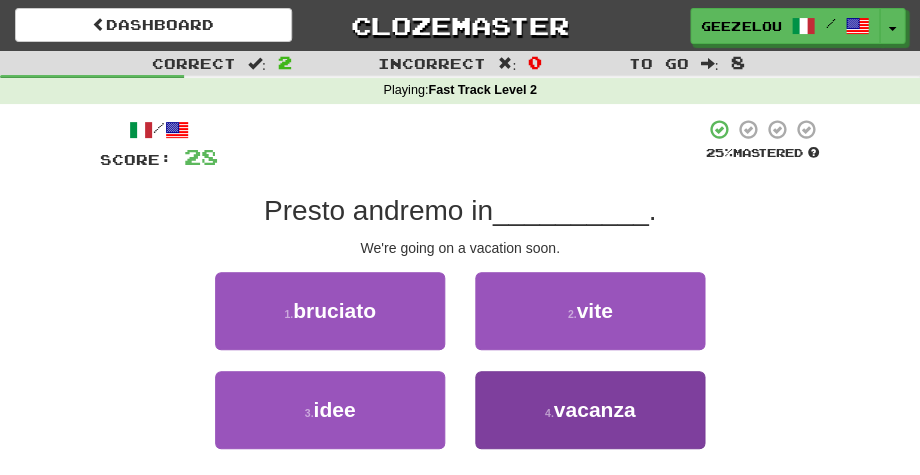 click on "vacanza" at bounding box center (594, 409) 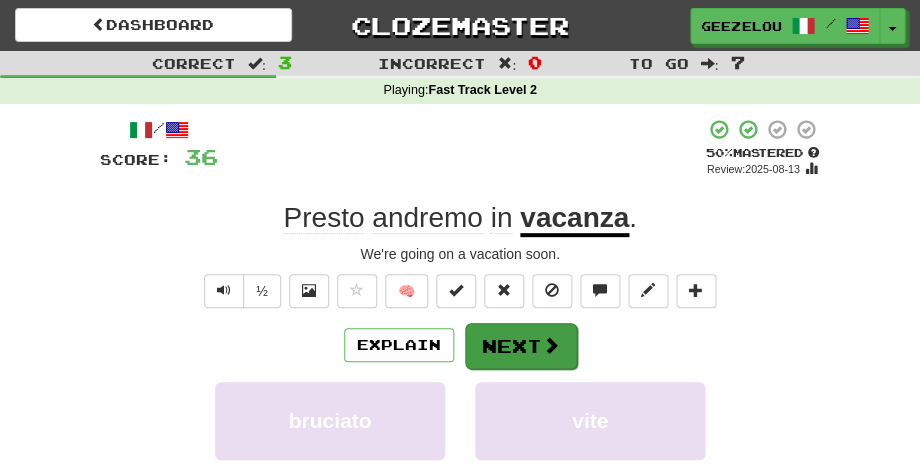 click on "Next" at bounding box center (521, 346) 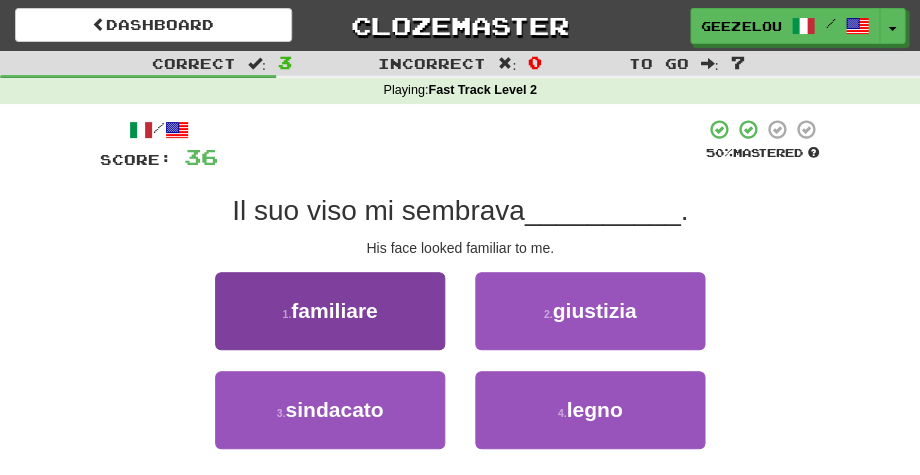 click on "1 .  familiare" at bounding box center (330, 311) 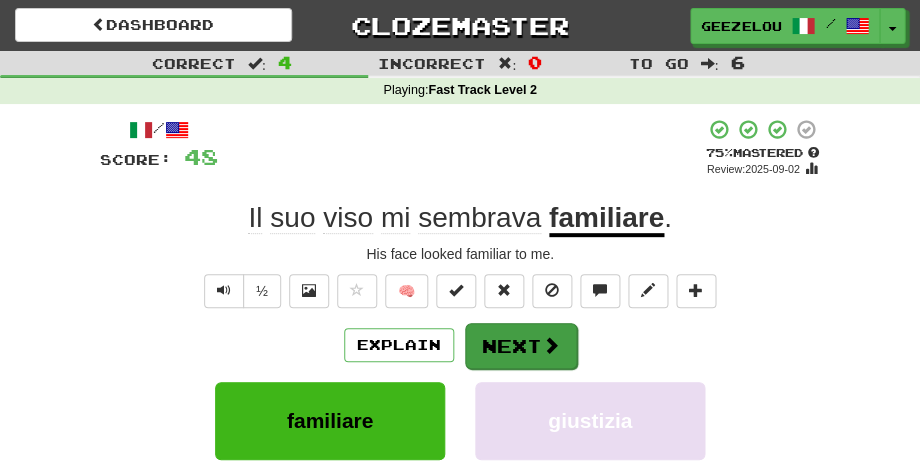 click on "Next" at bounding box center [521, 346] 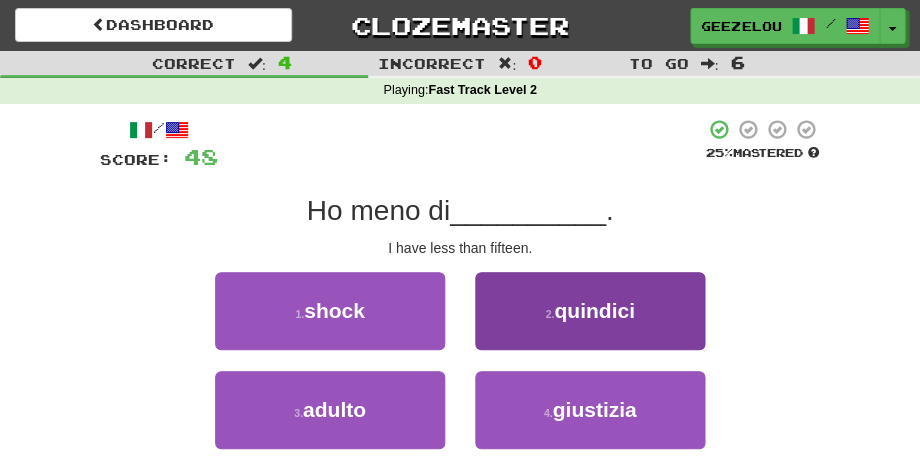 click on "quindici" at bounding box center [594, 310] 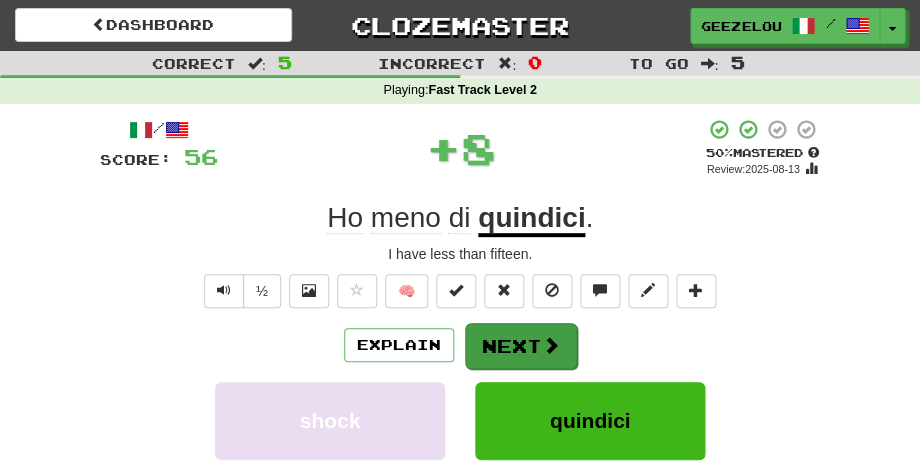 click on "Next" at bounding box center (521, 346) 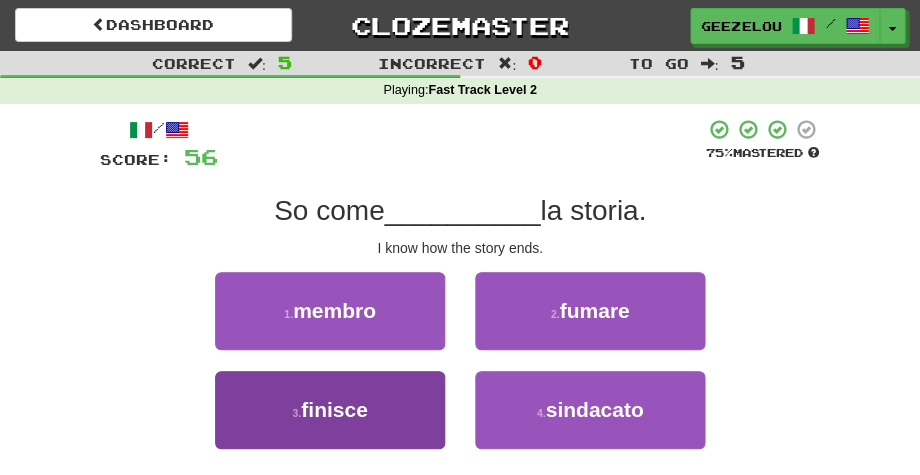 click on "3 .  finisce" at bounding box center [330, 410] 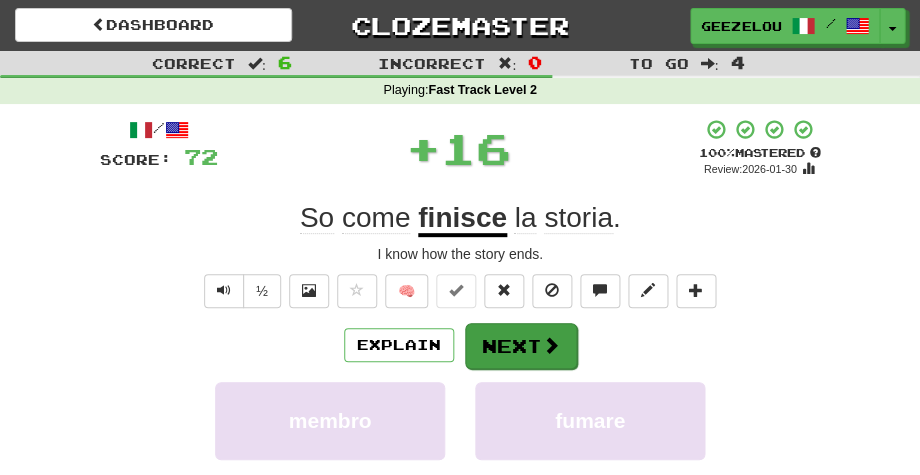 click on "Next" at bounding box center (521, 346) 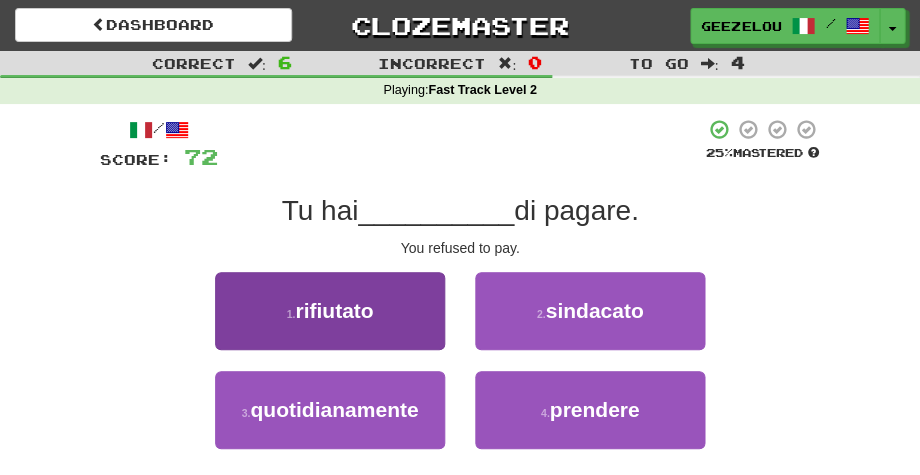 click on "1 .  rifiutato" at bounding box center [330, 311] 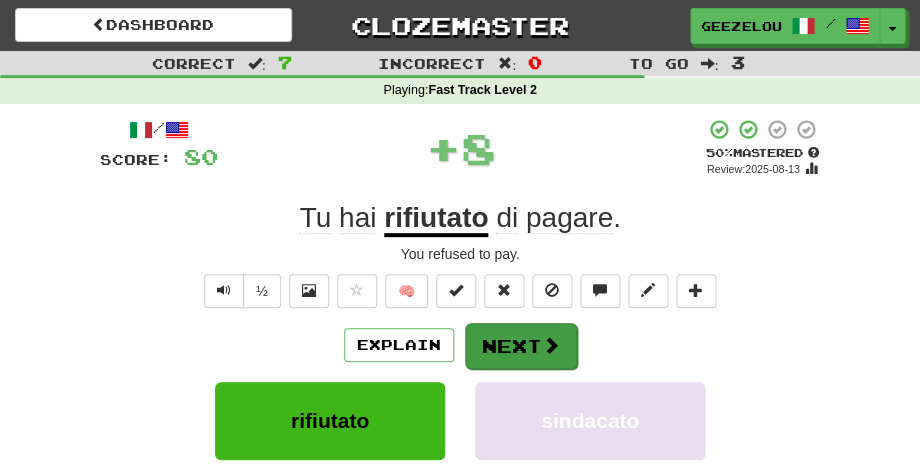 click on "Next" at bounding box center [521, 346] 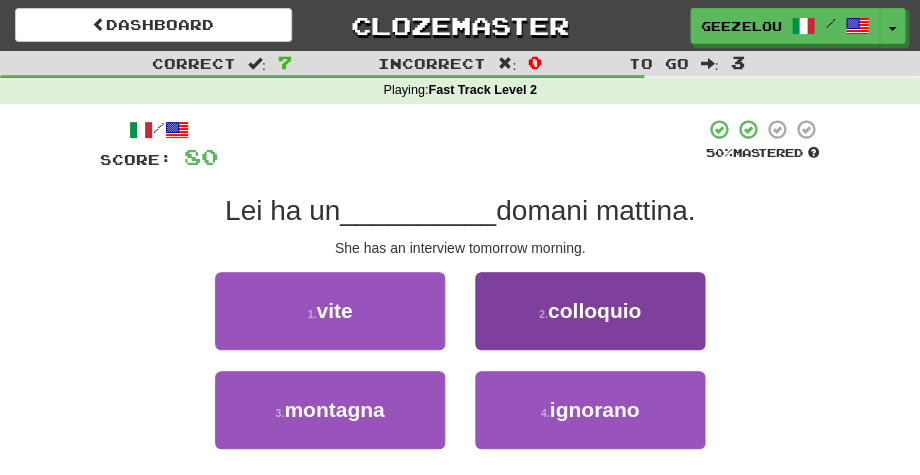 click on "2 ." at bounding box center [543, 314] 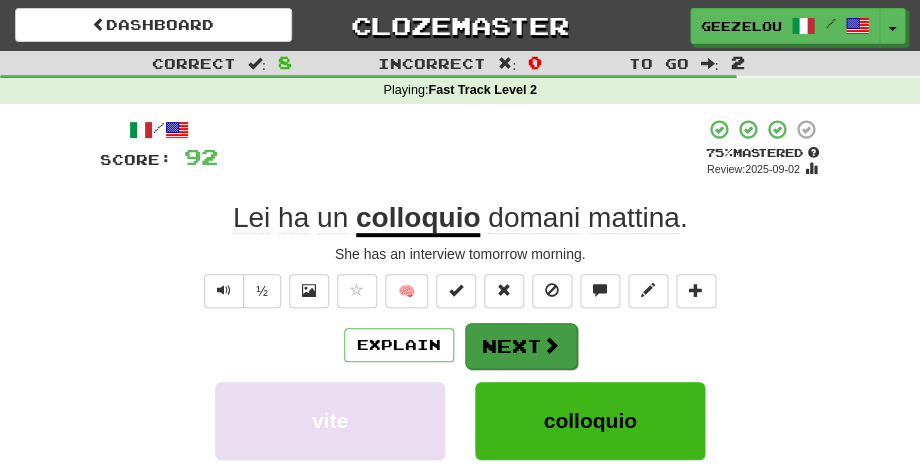 click on "Next" at bounding box center (521, 346) 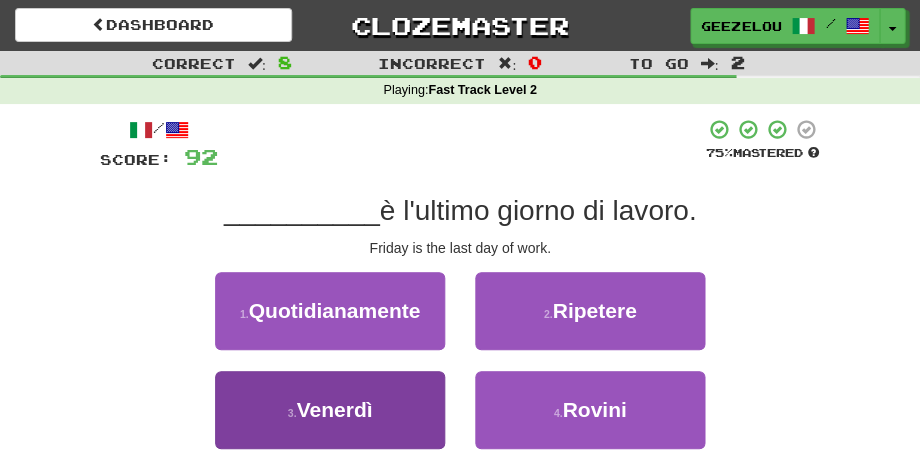 click on "3 .  Venerdì" at bounding box center [330, 410] 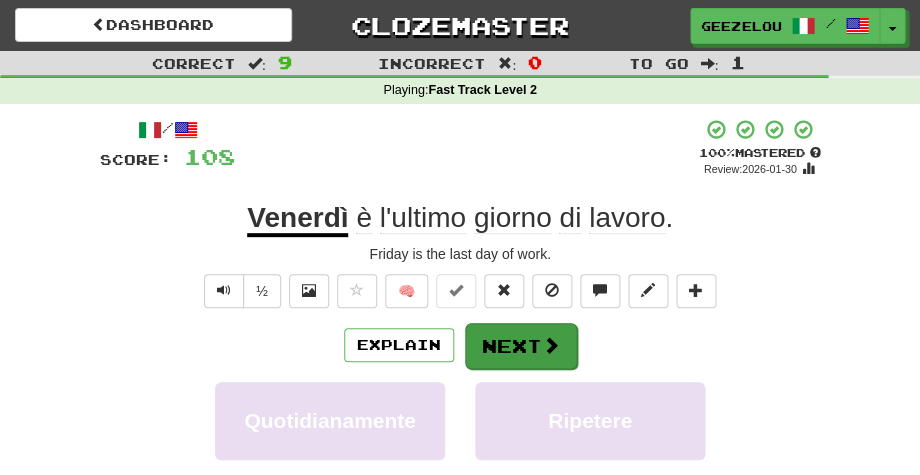click on "Next" at bounding box center (521, 346) 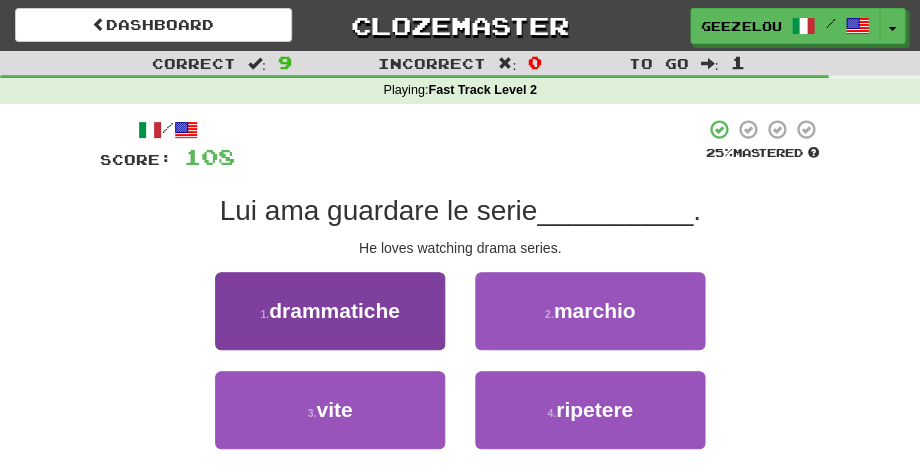 click on "drammatiche" at bounding box center (334, 310) 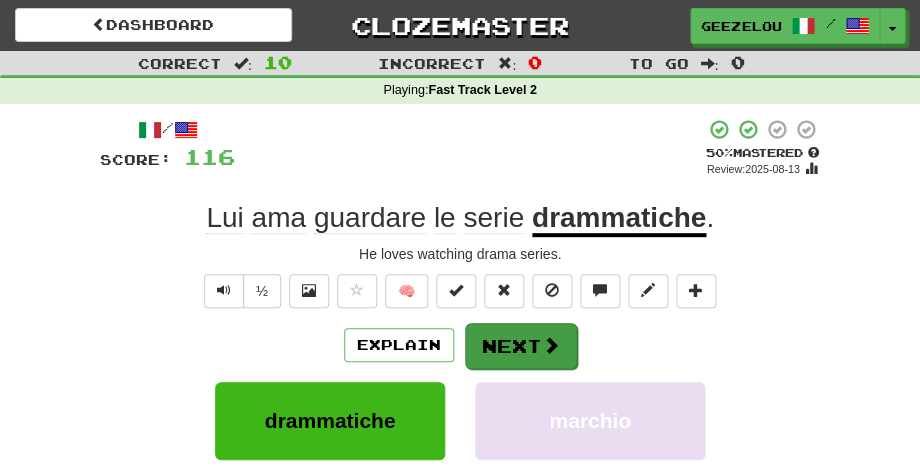 click on "Next" at bounding box center [521, 346] 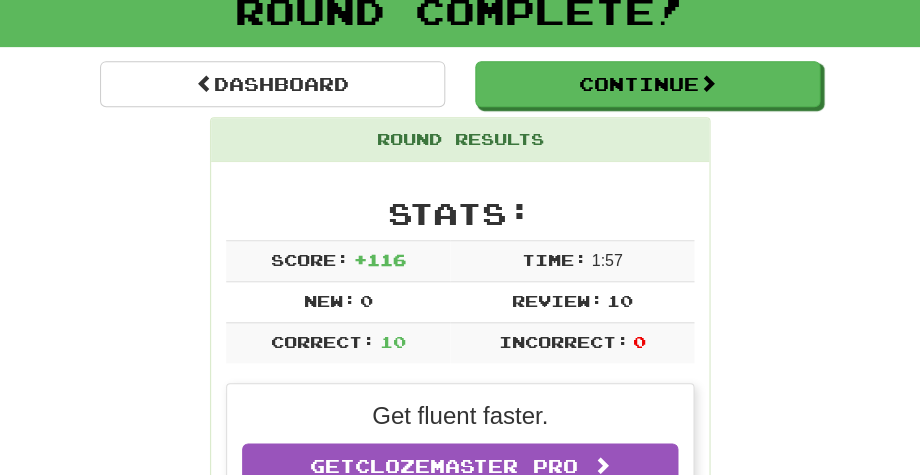scroll, scrollTop: 121, scrollLeft: 0, axis: vertical 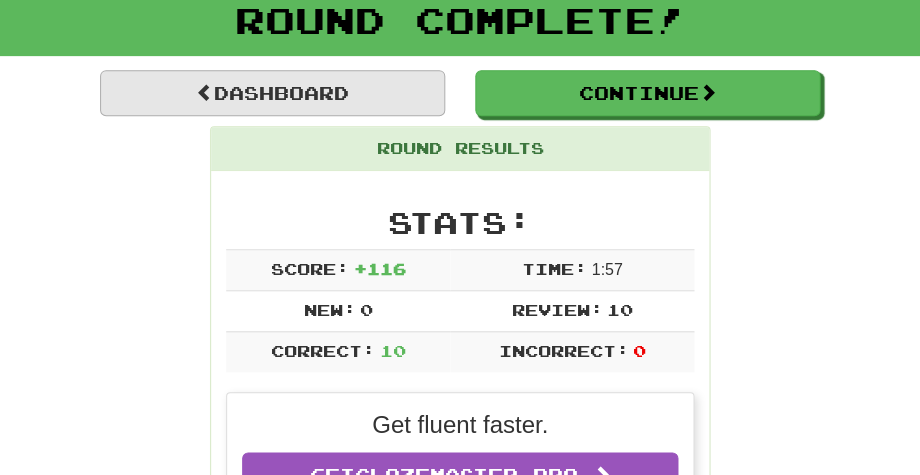 click on "Dashboard" at bounding box center (272, 93) 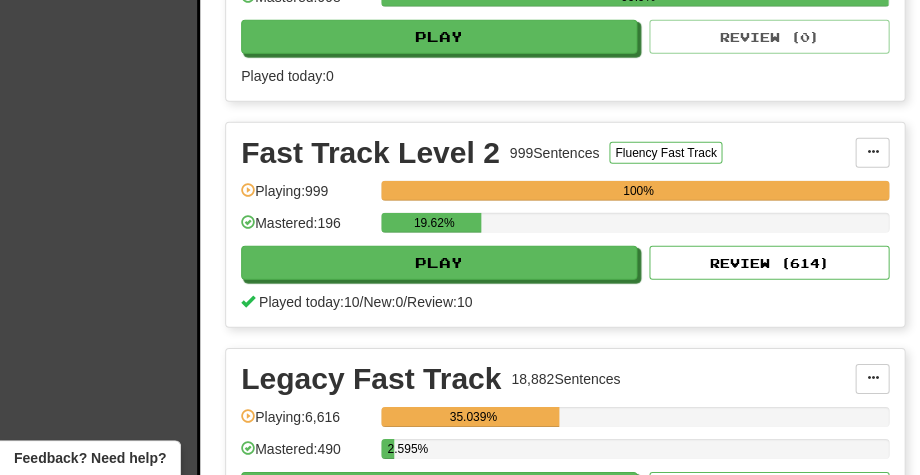 scroll, scrollTop: 868, scrollLeft: 0, axis: vertical 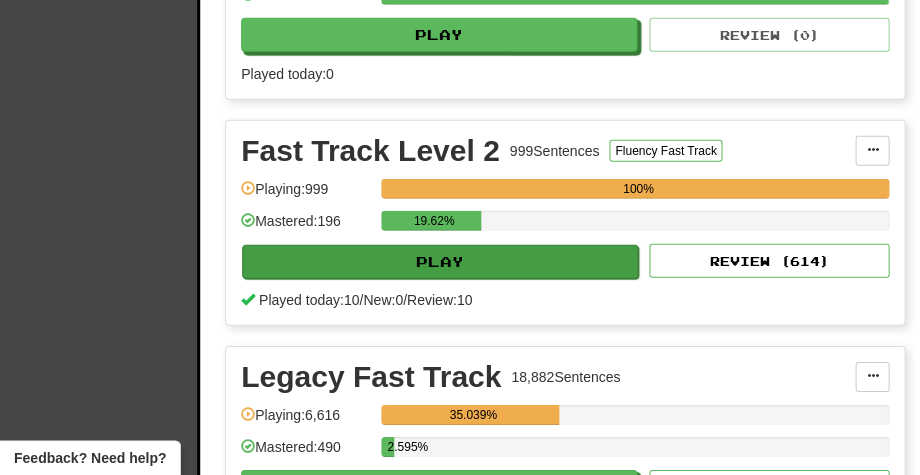 click on "Play" at bounding box center (440, 262) 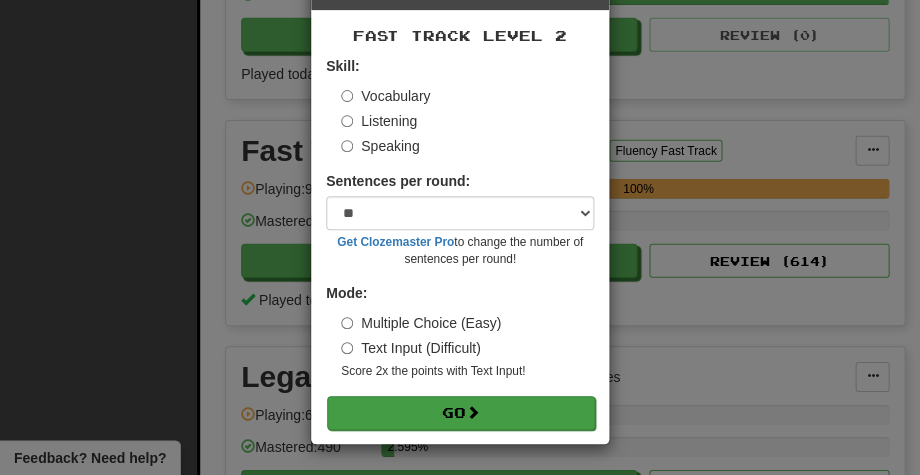scroll, scrollTop: 73, scrollLeft: 0, axis: vertical 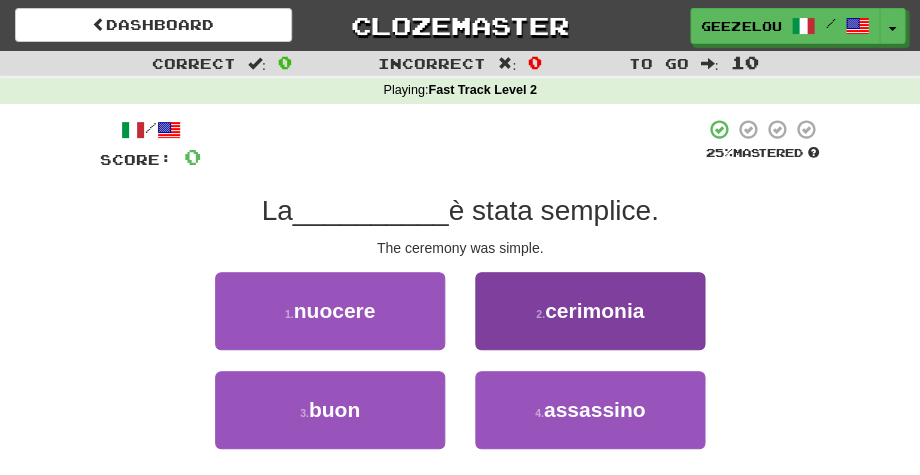 click on "cerimonia" at bounding box center [594, 310] 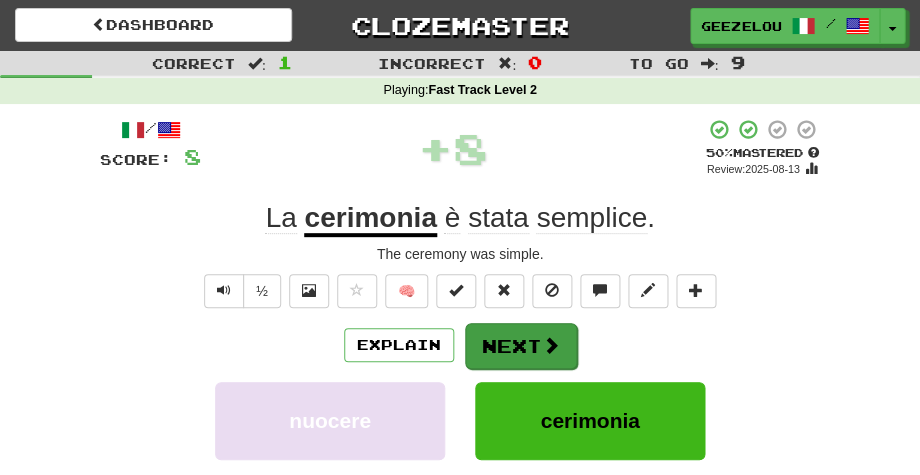 click on "Next" at bounding box center [521, 346] 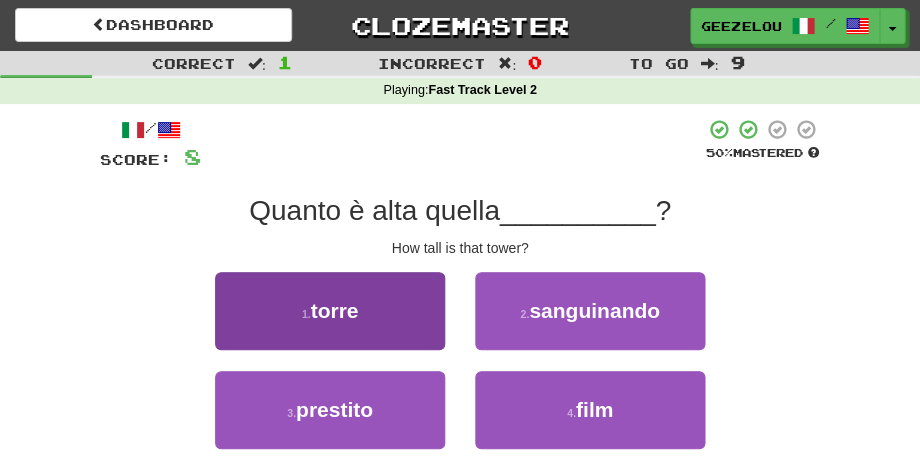 click on "1 .  torre" at bounding box center [330, 311] 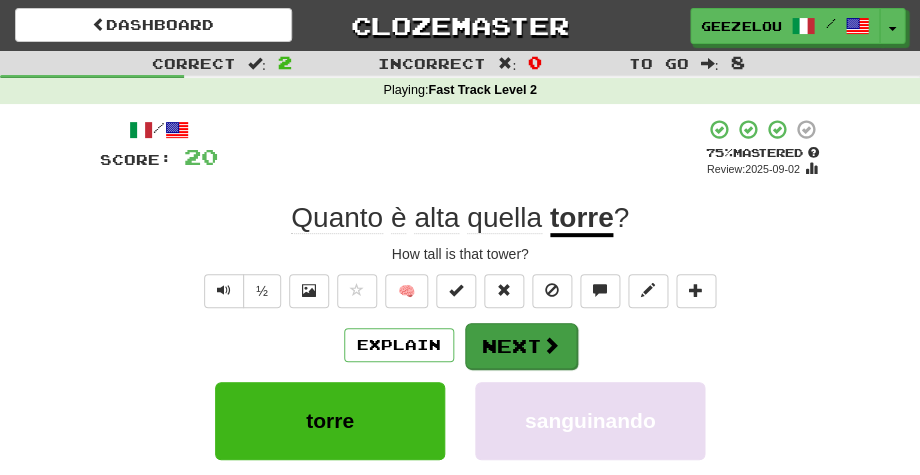 click on "Next" at bounding box center [521, 346] 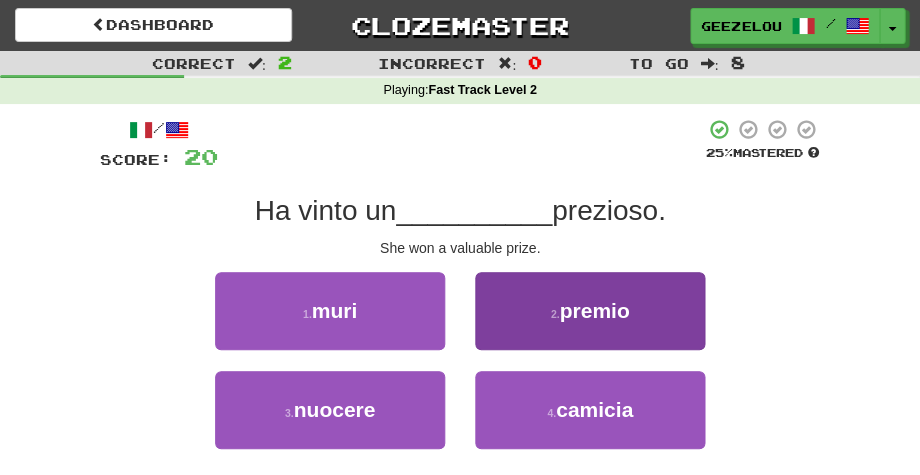 click on "premio" at bounding box center [594, 310] 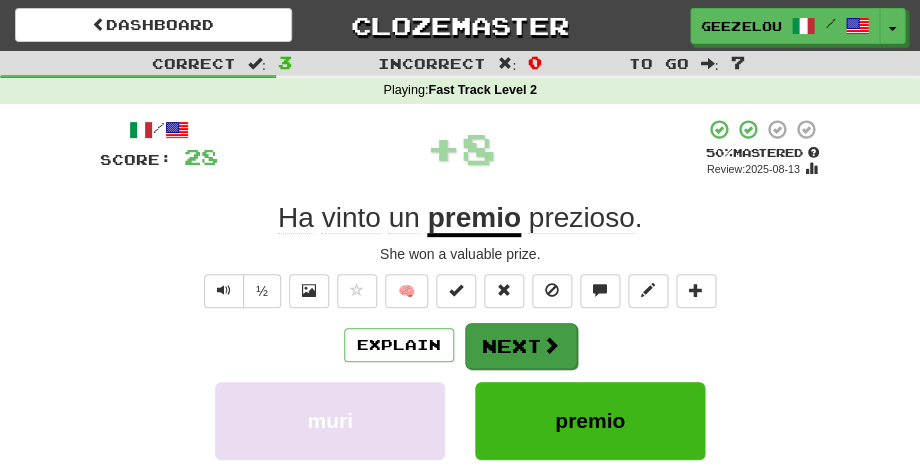click on "Next" at bounding box center [521, 346] 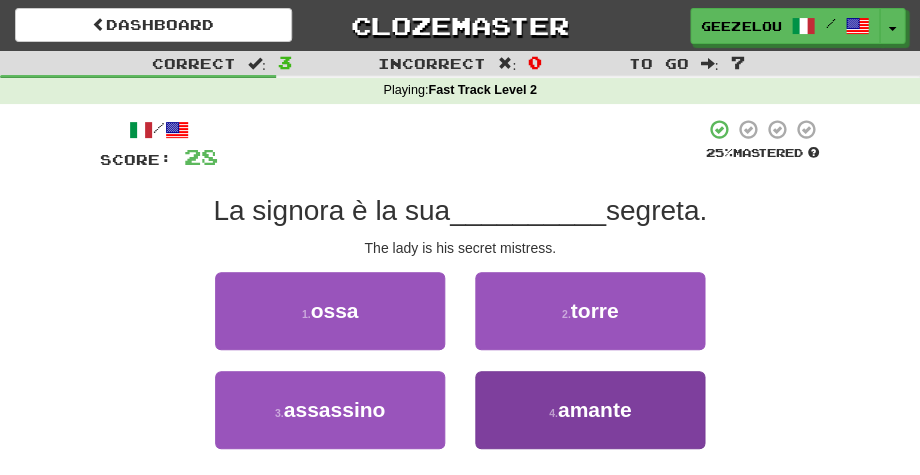 click on "amante" at bounding box center (595, 409) 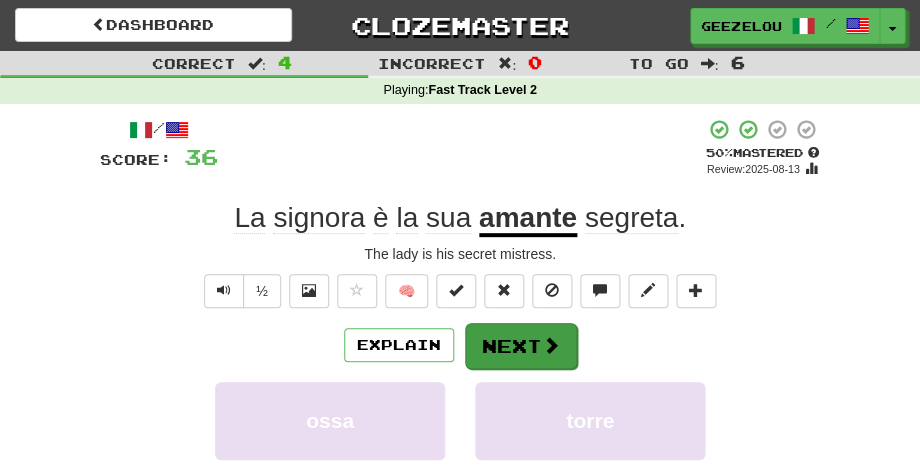 click on "Next" at bounding box center (521, 346) 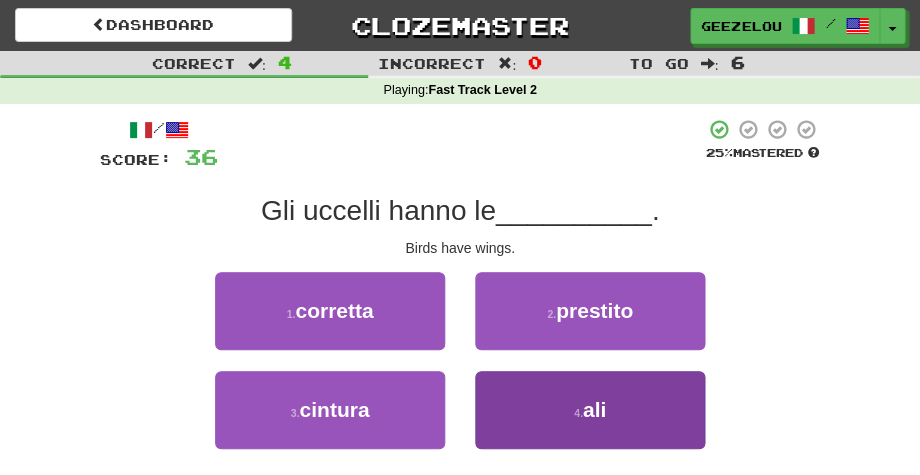 click on "4 .  ali" at bounding box center [590, 410] 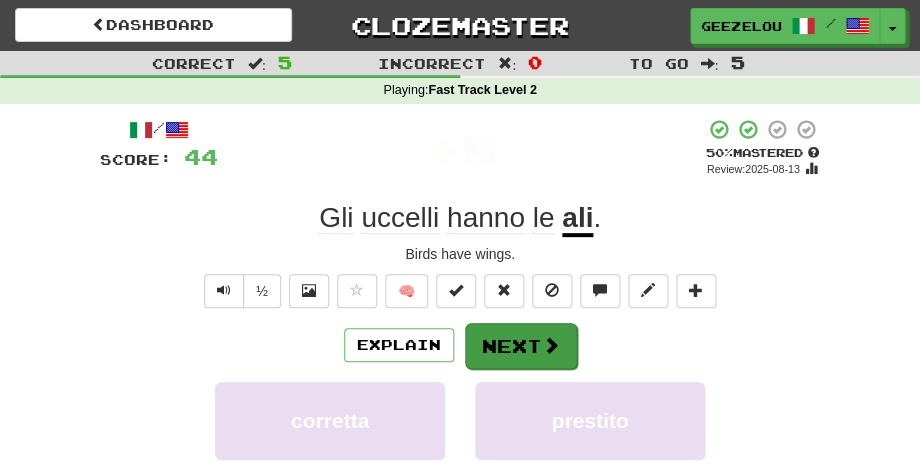 click on "Next" at bounding box center [521, 346] 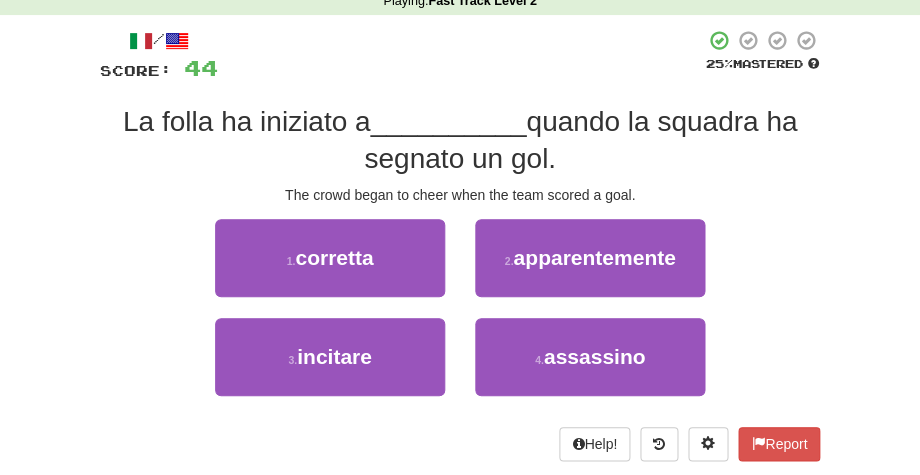 scroll, scrollTop: 92, scrollLeft: 0, axis: vertical 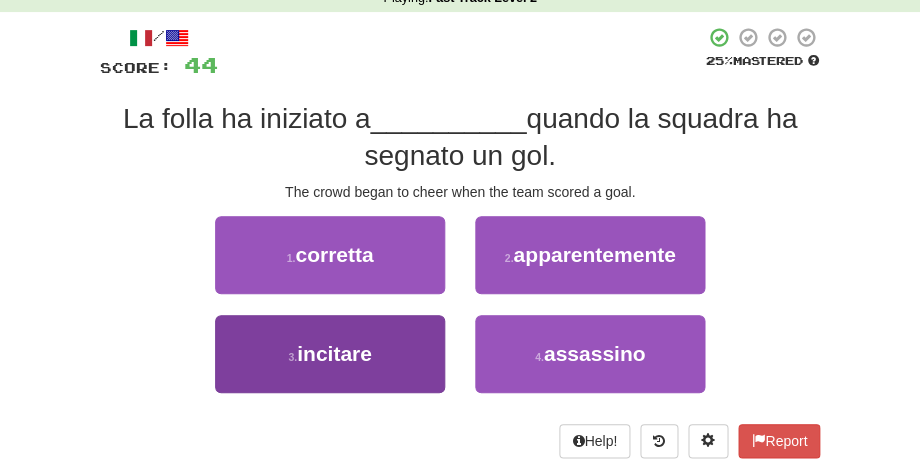 click on "3 .  incitare" at bounding box center (330, 354) 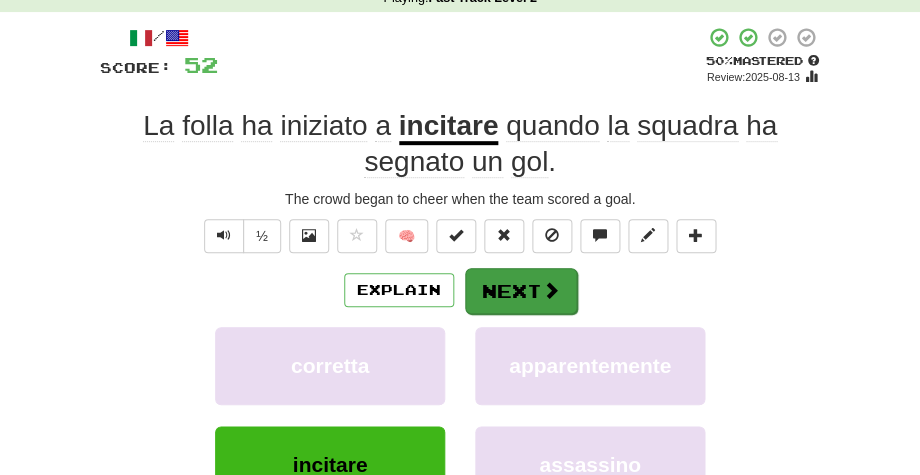 click on "Next" at bounding box center (521, 291) 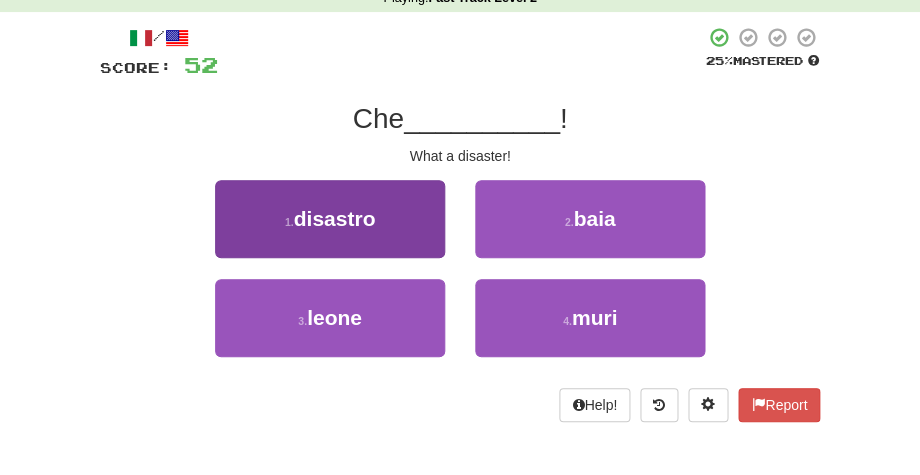 click on "1 .  disastro" at bounding box center (330, 219) 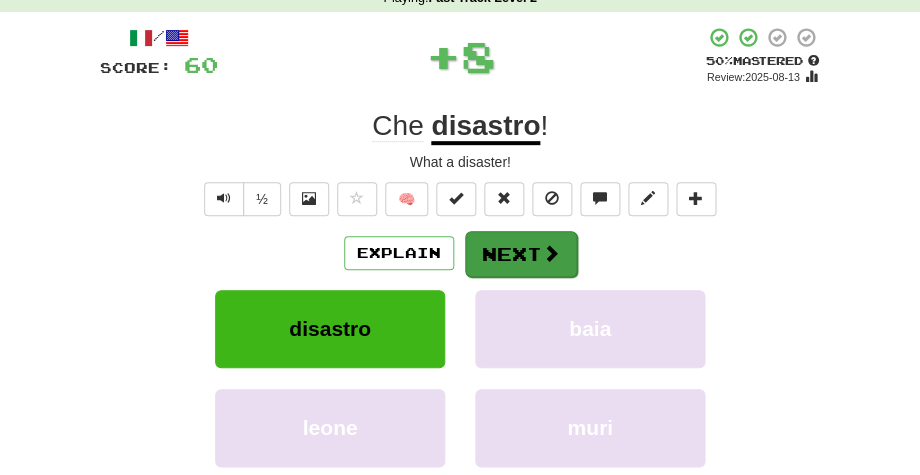 click on "Next" at bounding box center [521, 254] 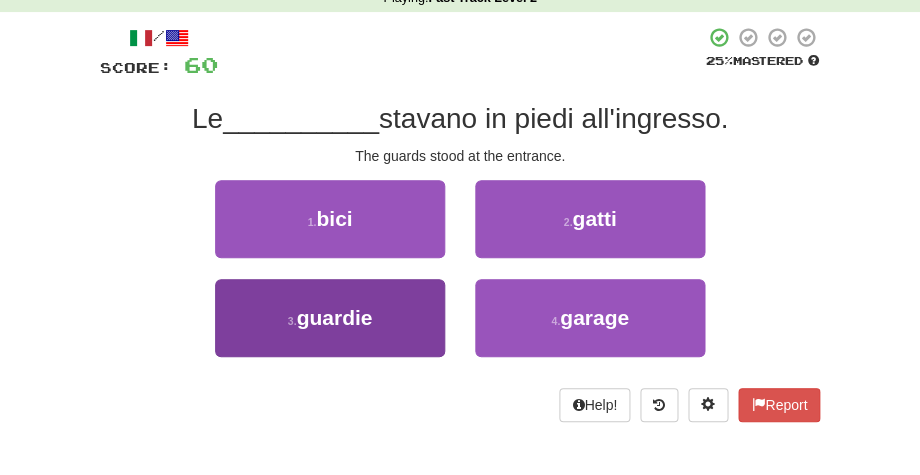 click on "3 .  guardie" at bounding box center [330, 318] 